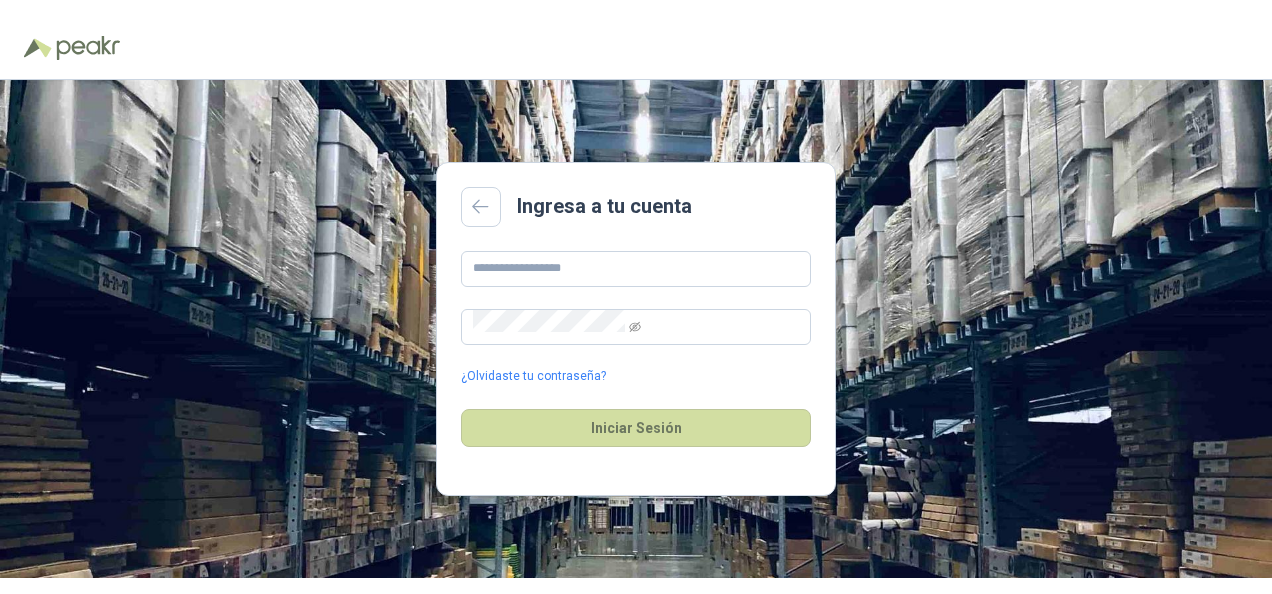 scroll, scrollTop: 0, scrollLeft: 0, axis: both 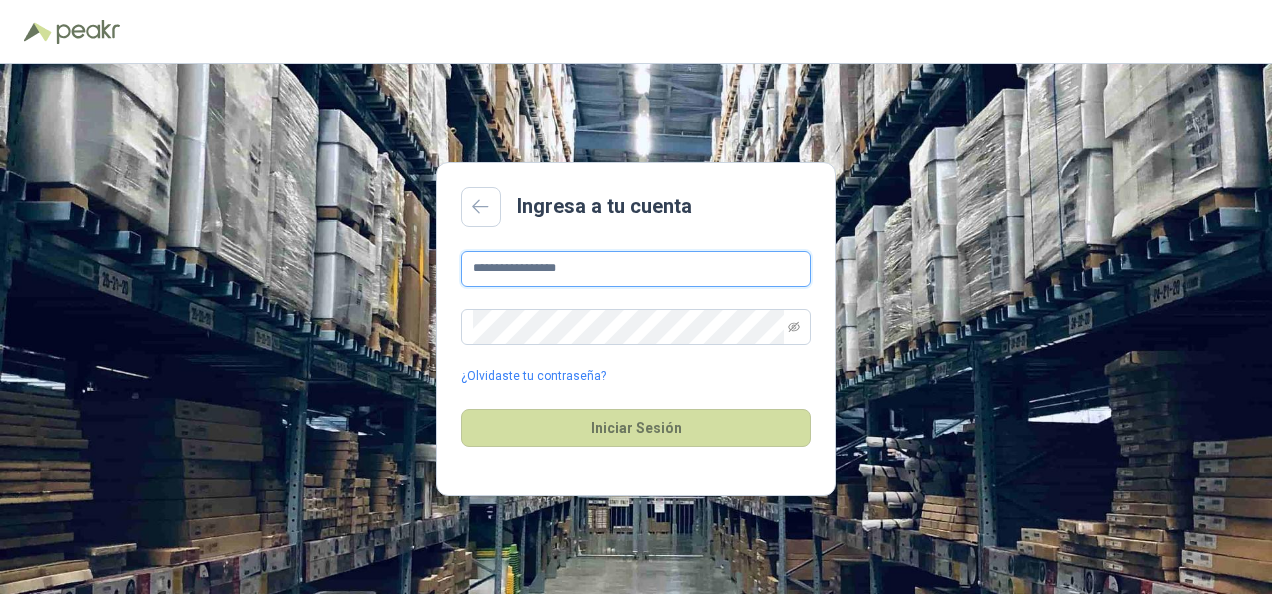 click on "**********" at bounding box center (636, 269) 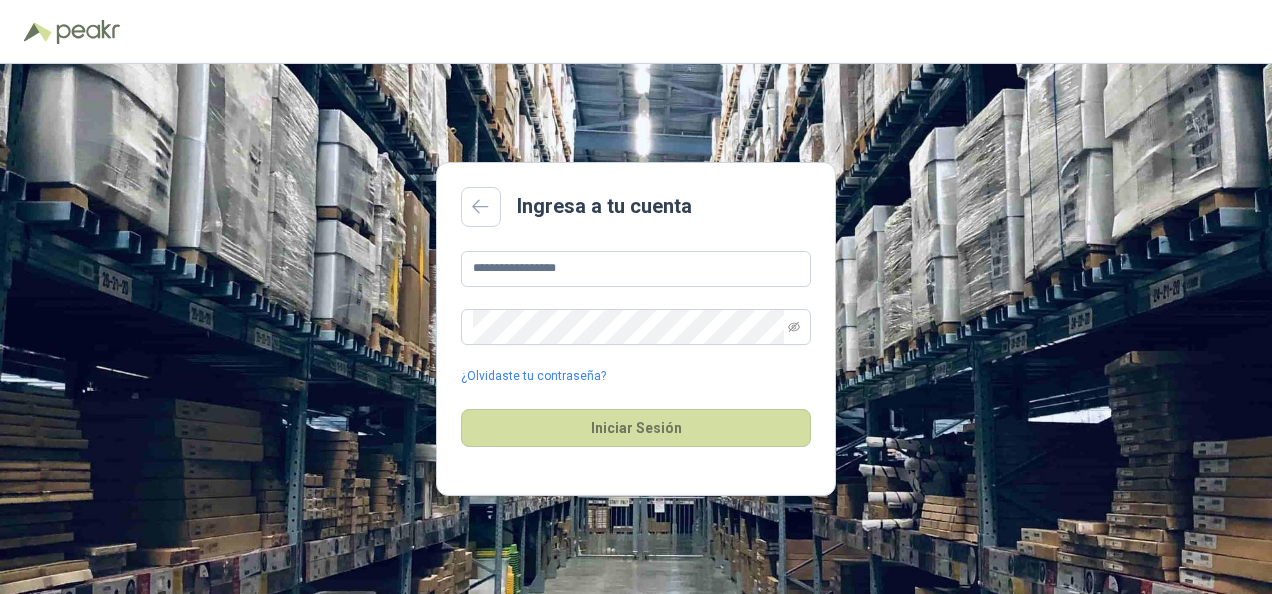 click on "**********" at bounding box center (636, 329) 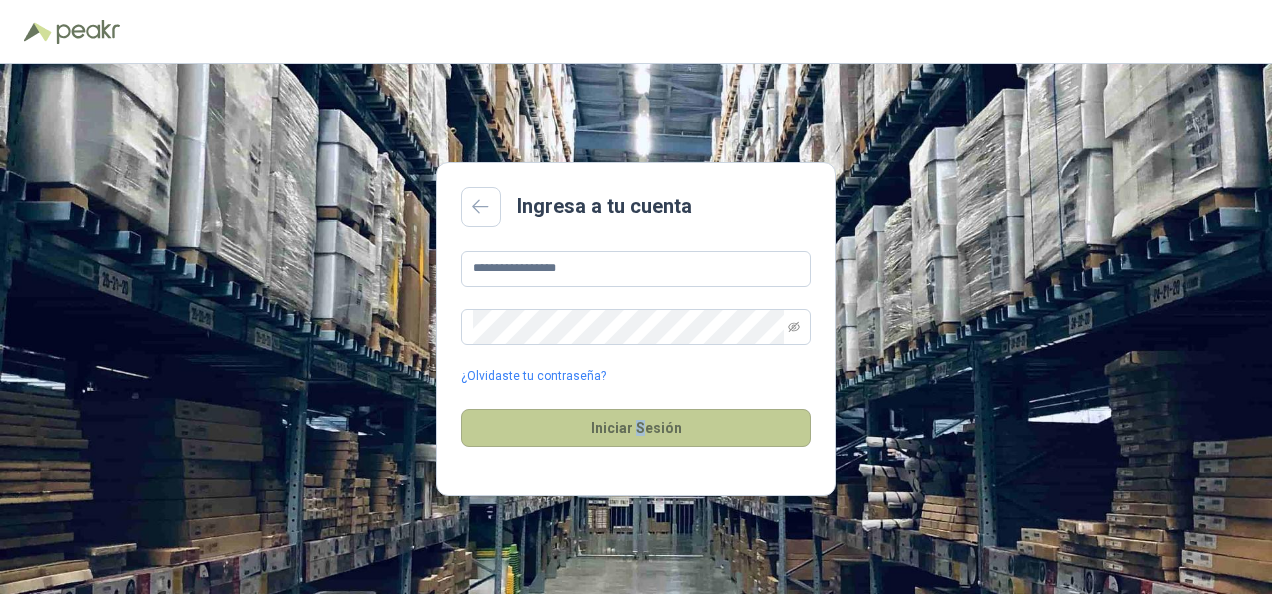 drag, startPoint x: 640, startPoint y: 476, endPoint x: 636, endPoint y: 425, distance: 51.156624 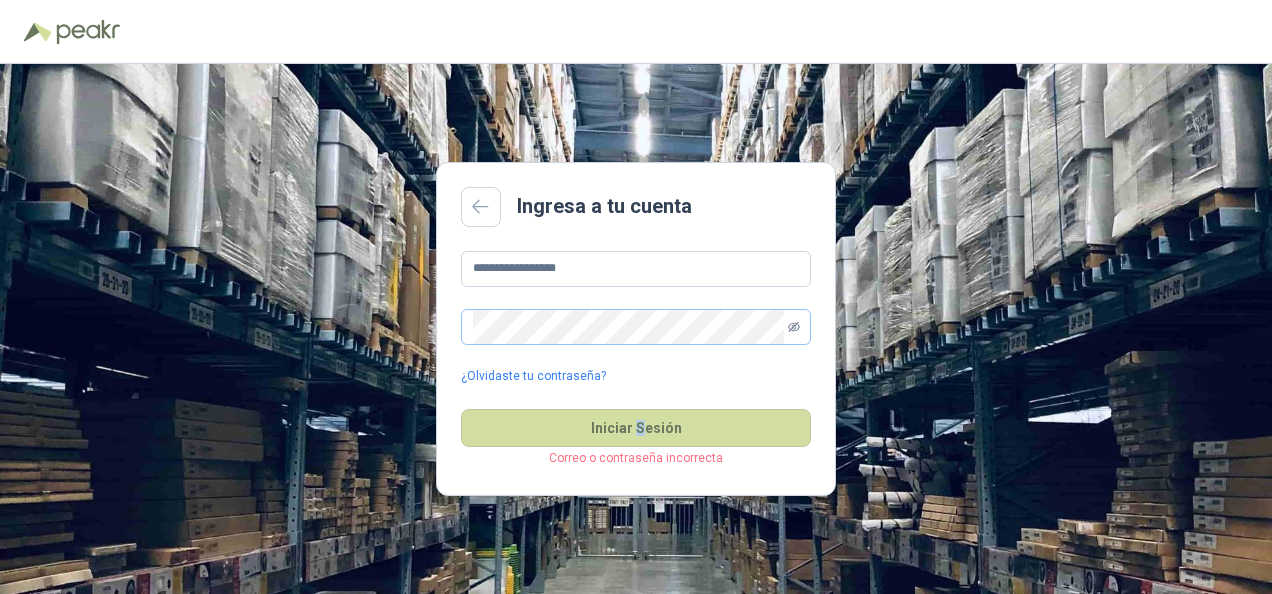 click 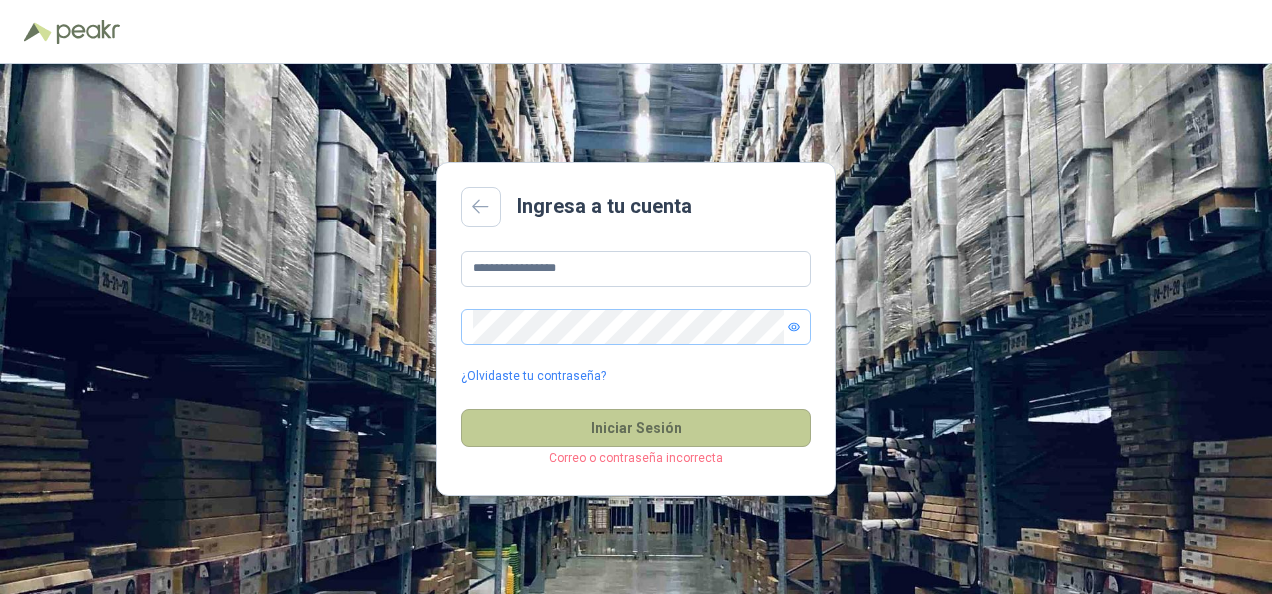 click on "Iniciar Sesión" at bounding box center [636, 428] 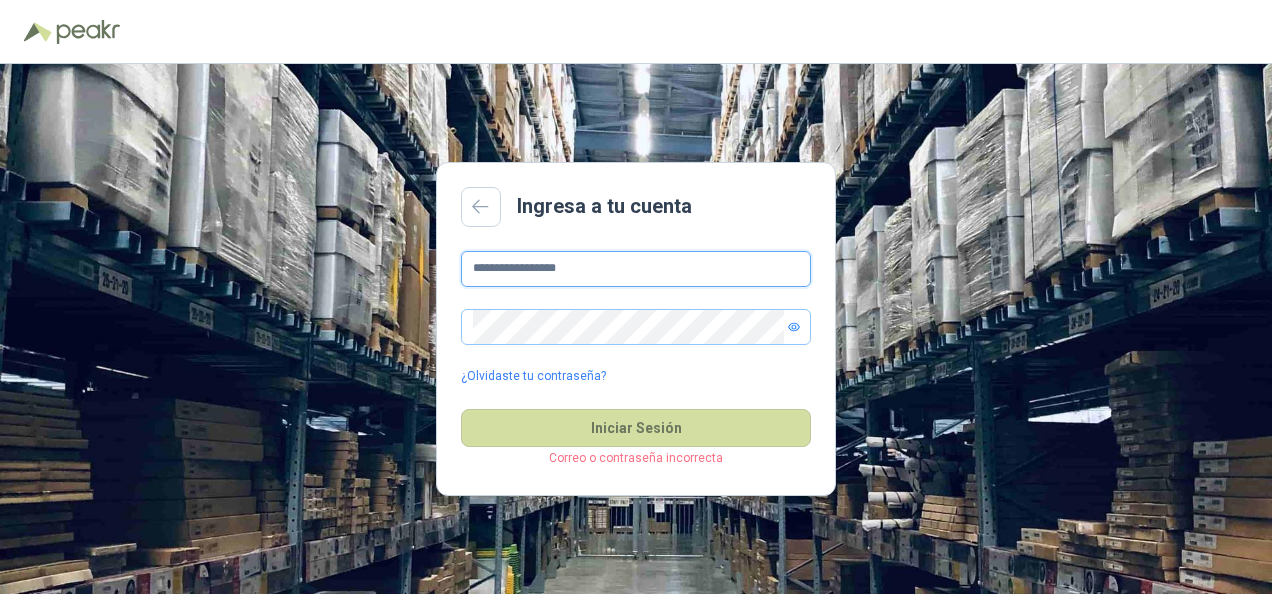 click on "**********" at bounding box center [636, 269] 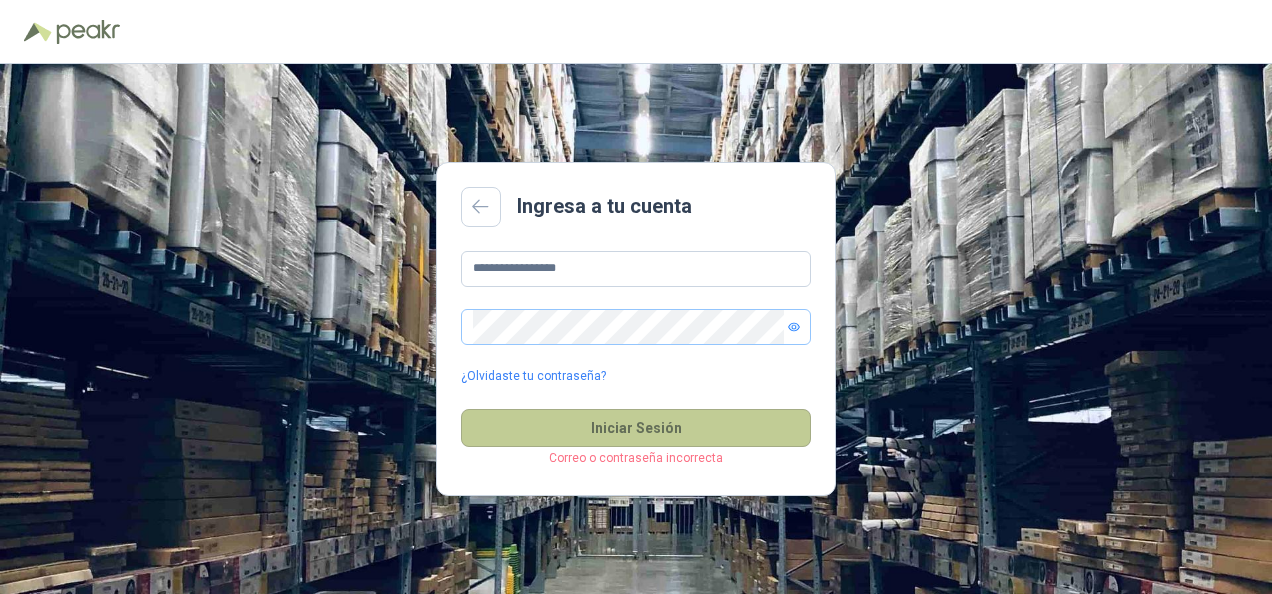 click on "Iniciar Sesión" at bounding box center [636, 428] 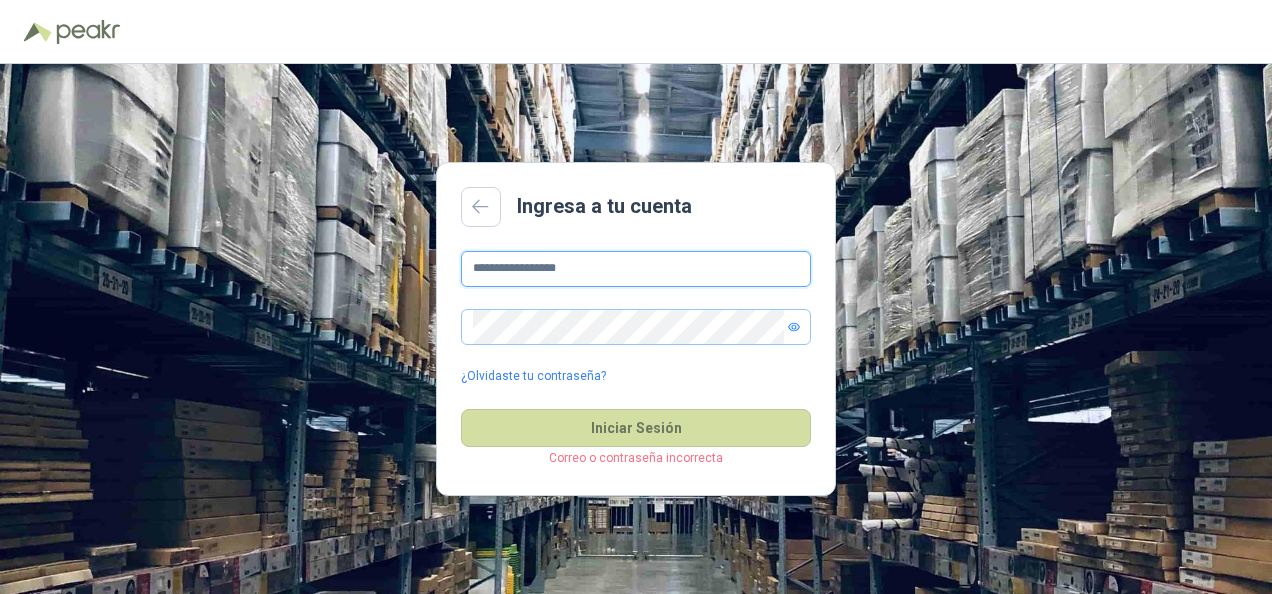 click on "**********" at bounding box center [636, 269] 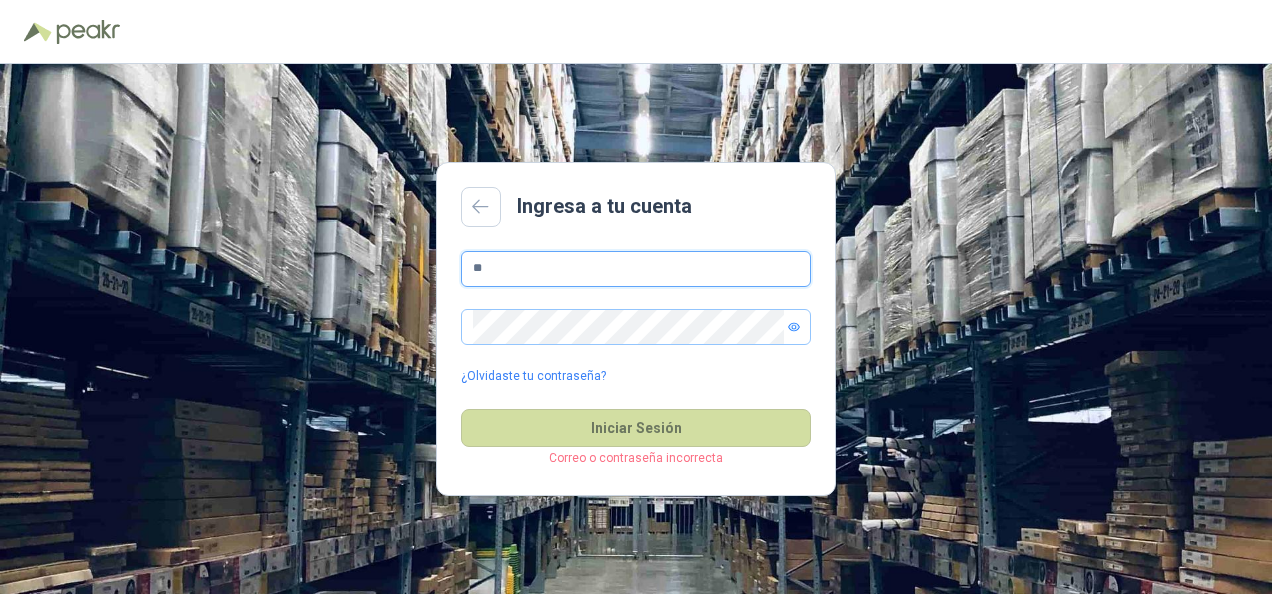 type on "**********" 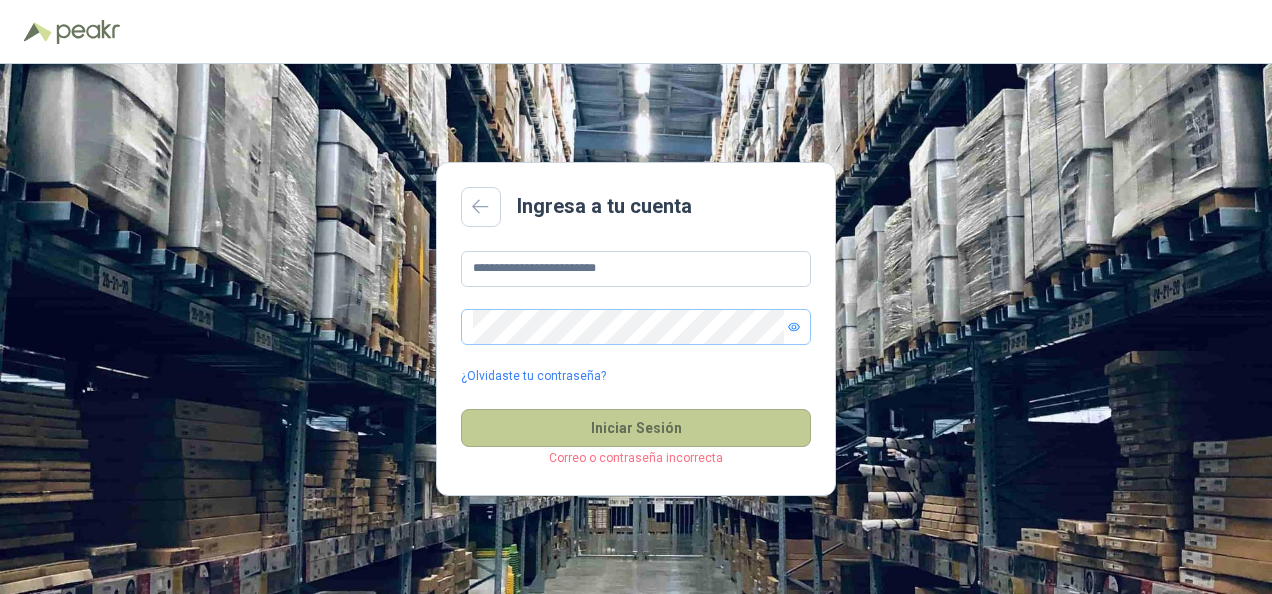 click on "Iniciar Sesión" at bounding box center [636, 428] 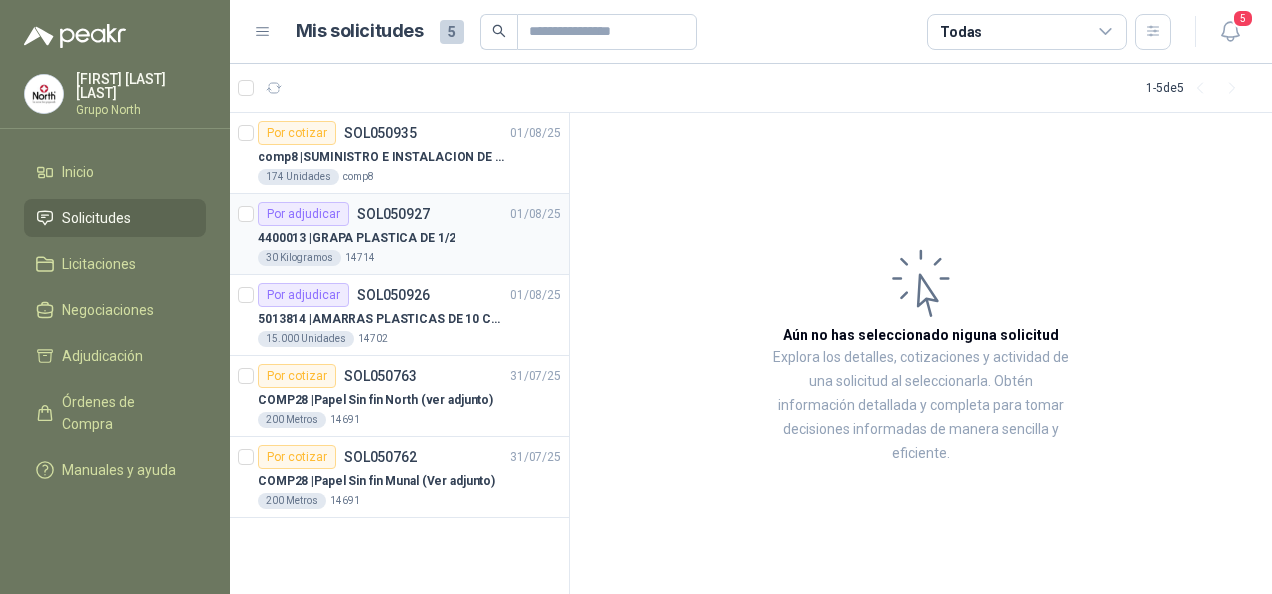 click on "Por adjudicar SOL050927" at bounding box center (344, 214) 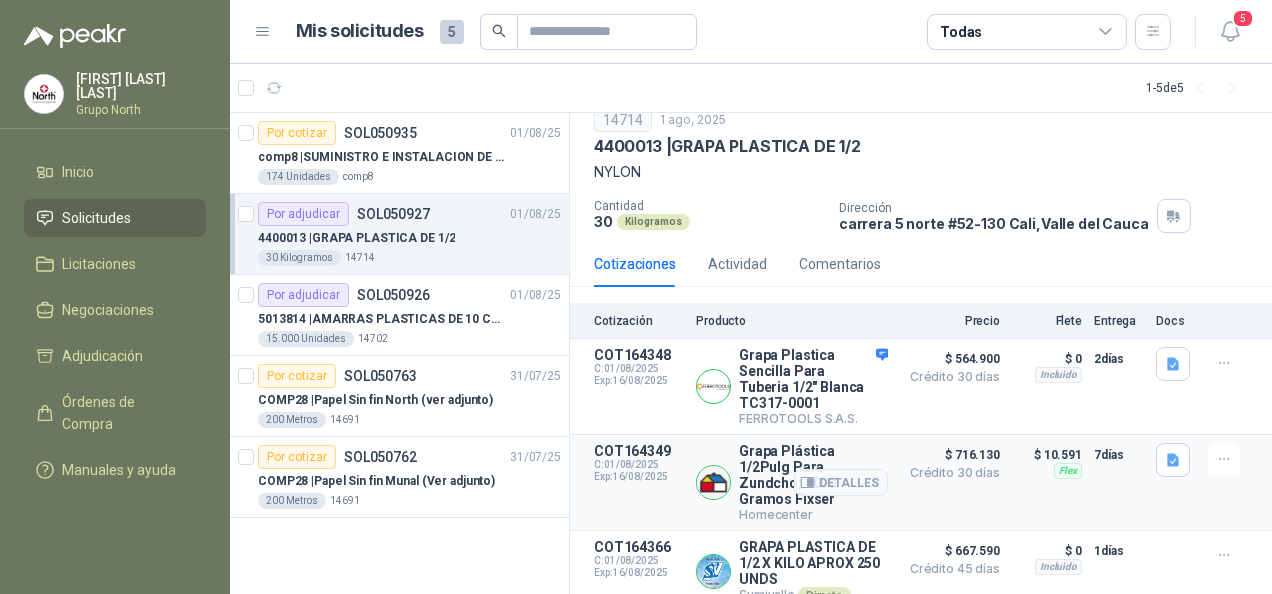 scroll, scrollTop: 171, scrollLeft: 0, axis: vertical 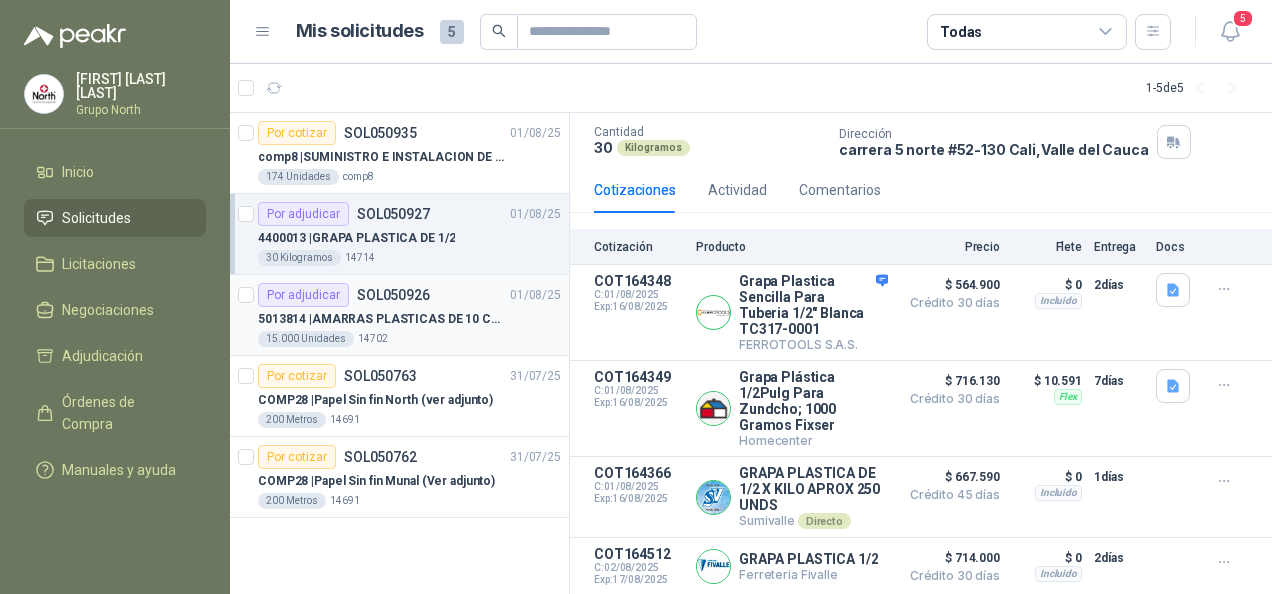 click on "Por adjudicar SOL050926" at bounding box center [344, 295] 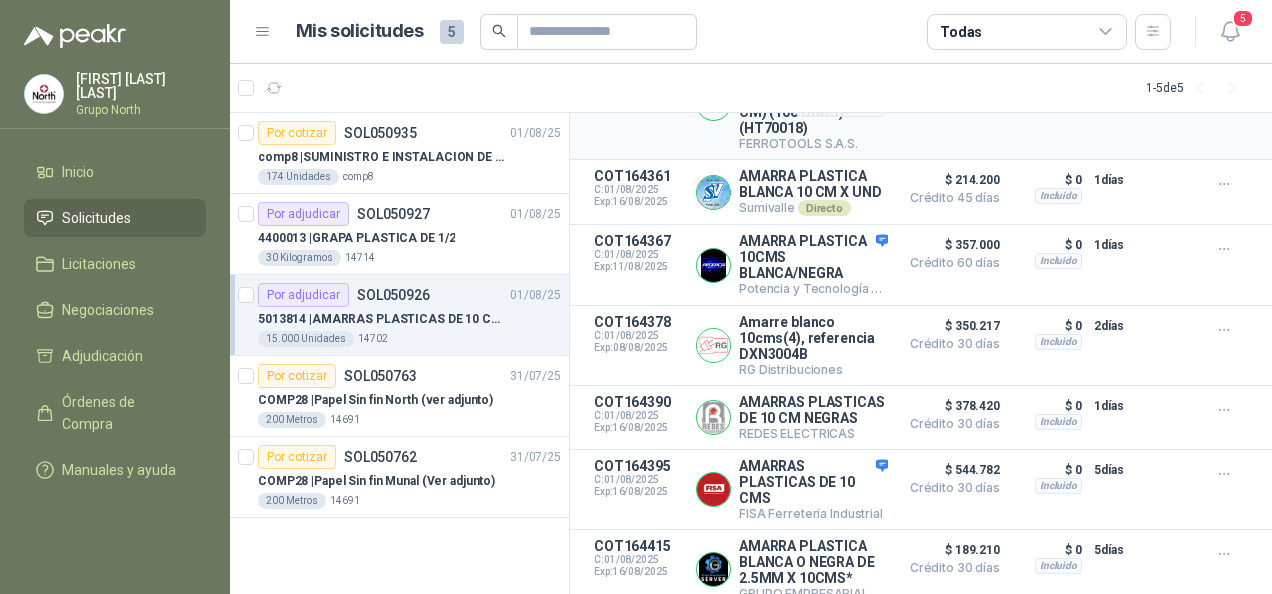 scroll, scrollTop: 425, scrollLeft: 0, axis: vertical 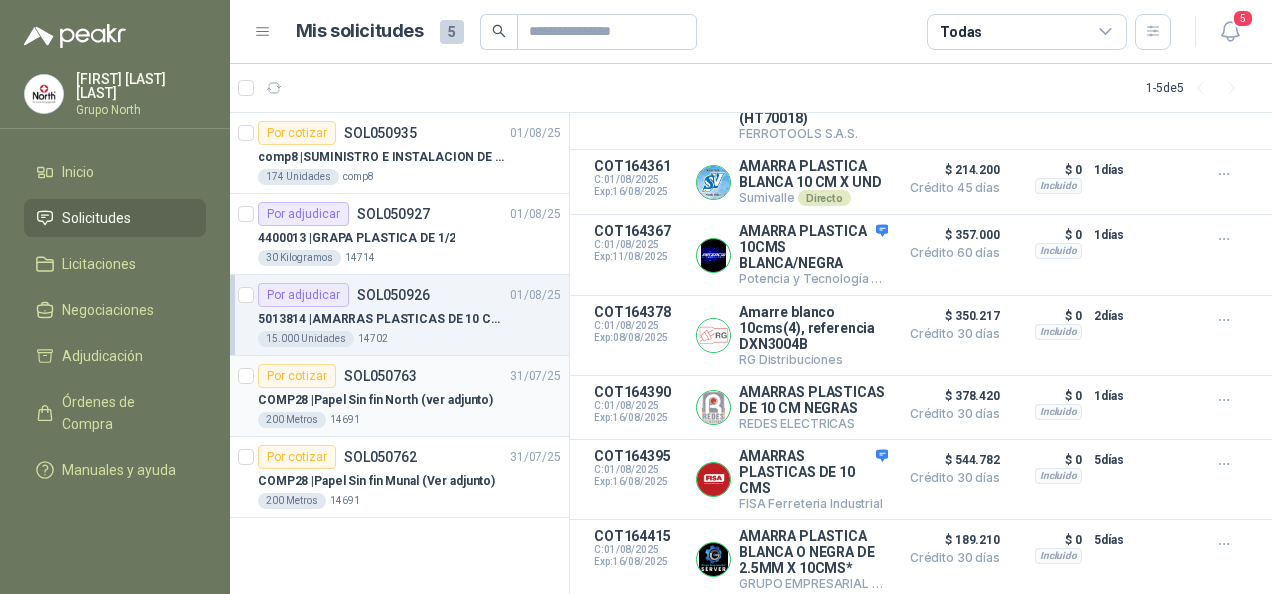 click on "COMP28 |  Papel Sin fin North (ver adjunto)" at bounding box center [375, 400] 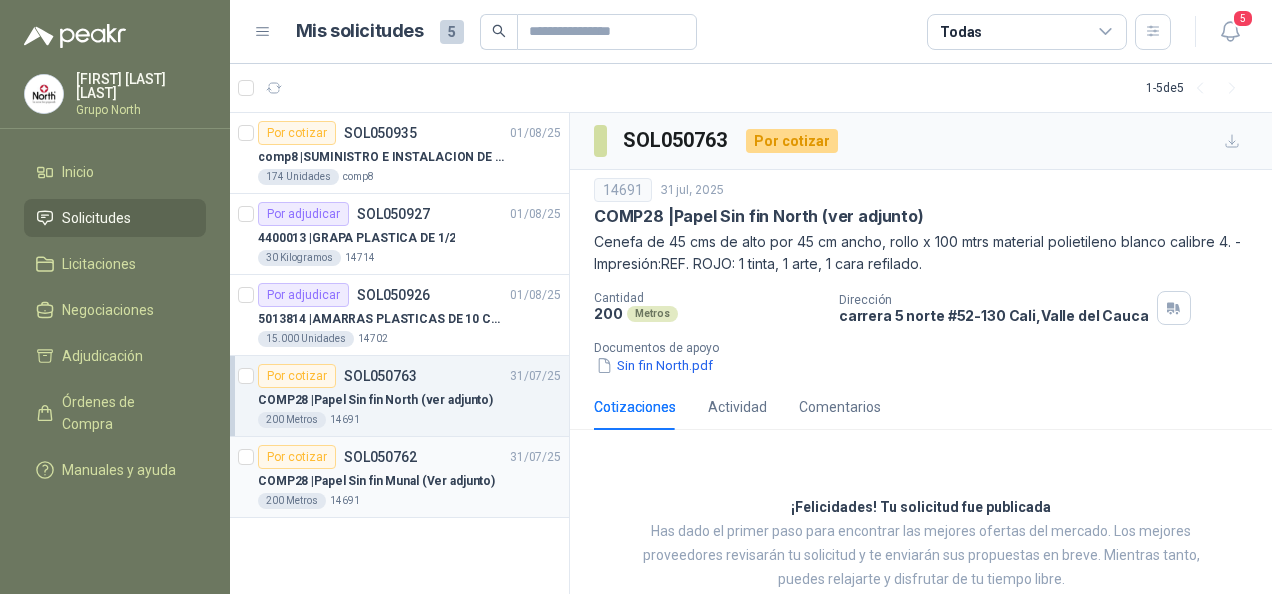 click on "Por cotizar SOL050762" at bounding box center [337, 457] 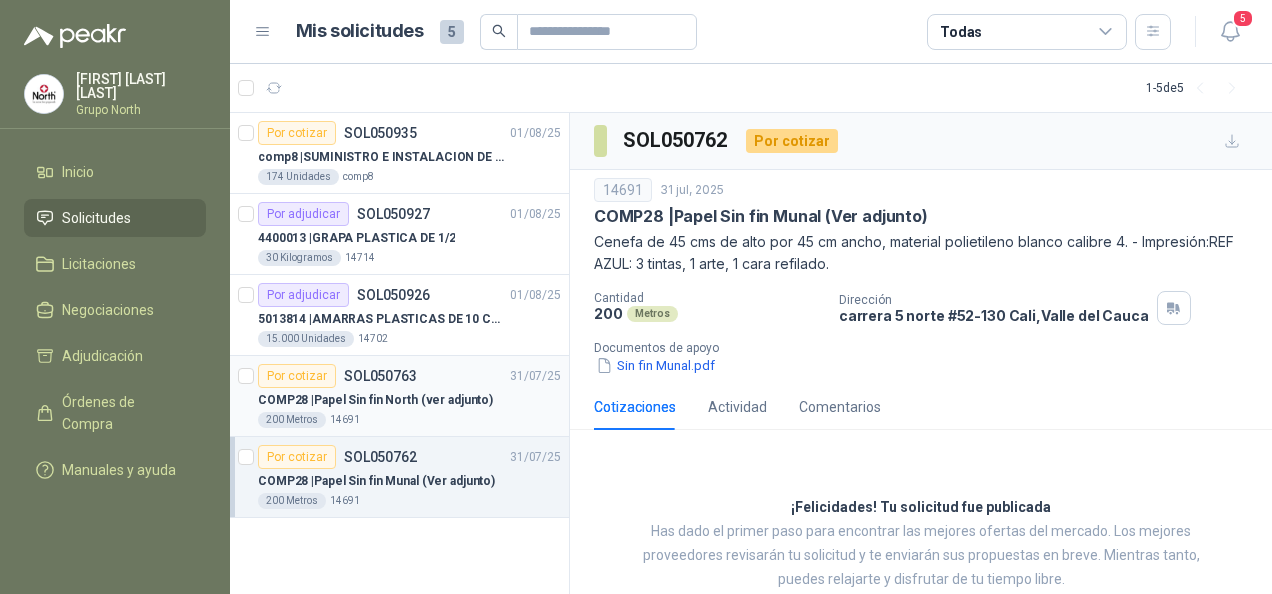 click on "COMP28 |  Papel Sin fin North (ver adjunto)" at bounding box center [409, 400] 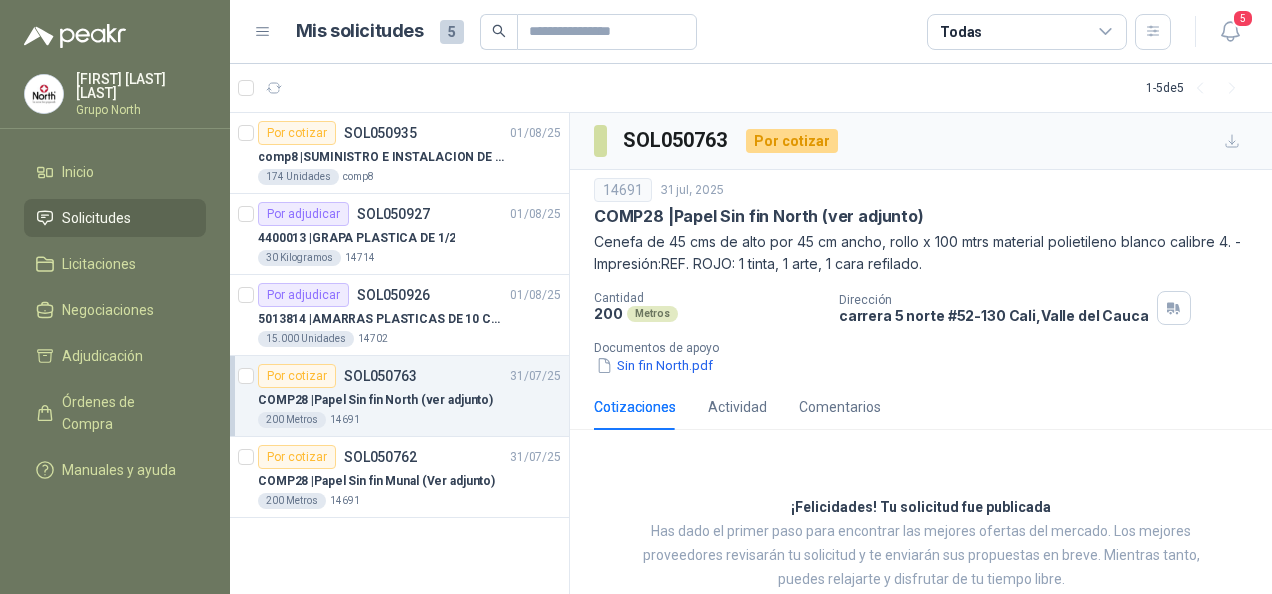 scroll, scrollTop: 46, scrollLeft: 0, axis: vertical 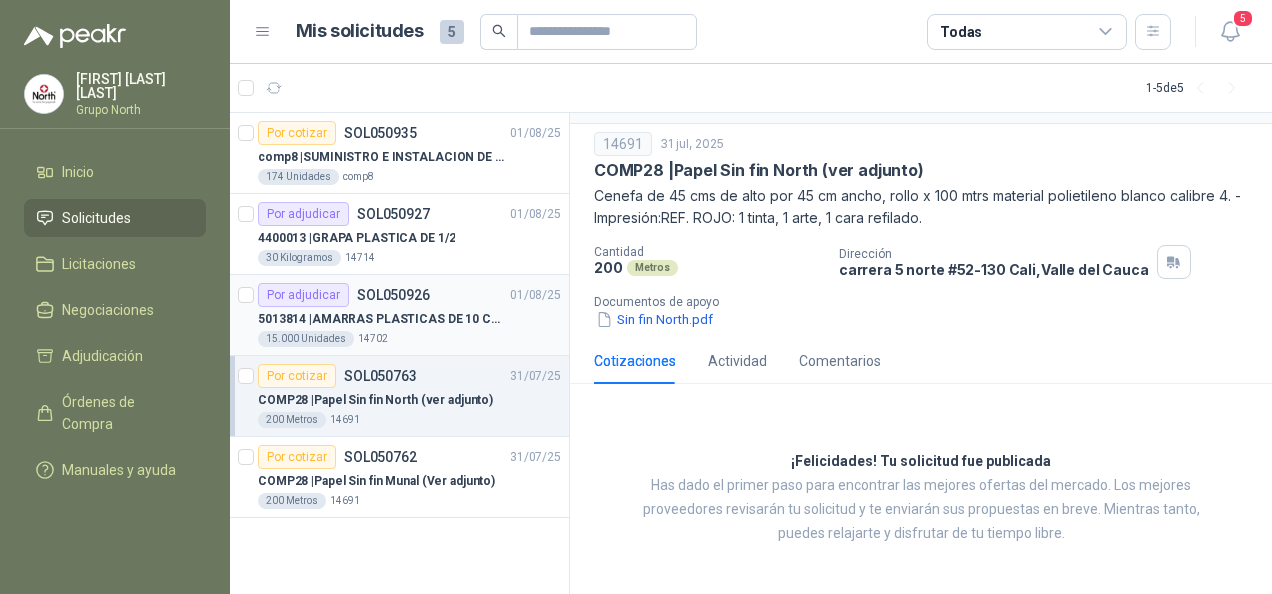 click on "5013814 |  AMARRAS PLASTICAS DE 10 CMS" at bounding box center [382, 319] 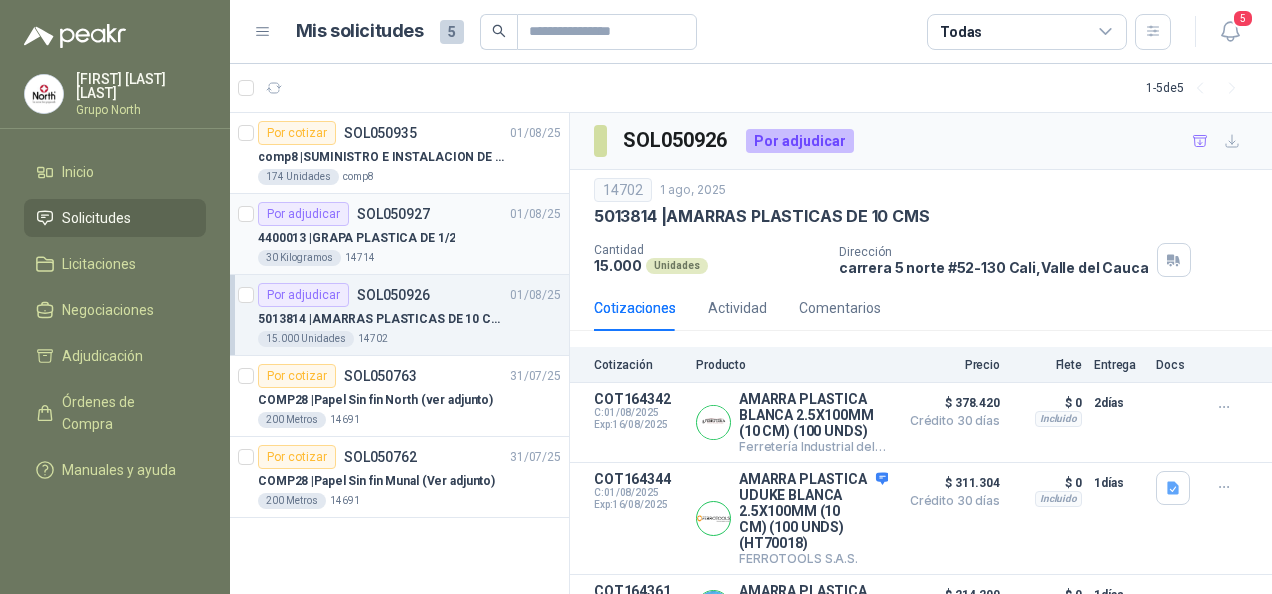 click on "Por adjudicar" at bounding box center (303, 214) 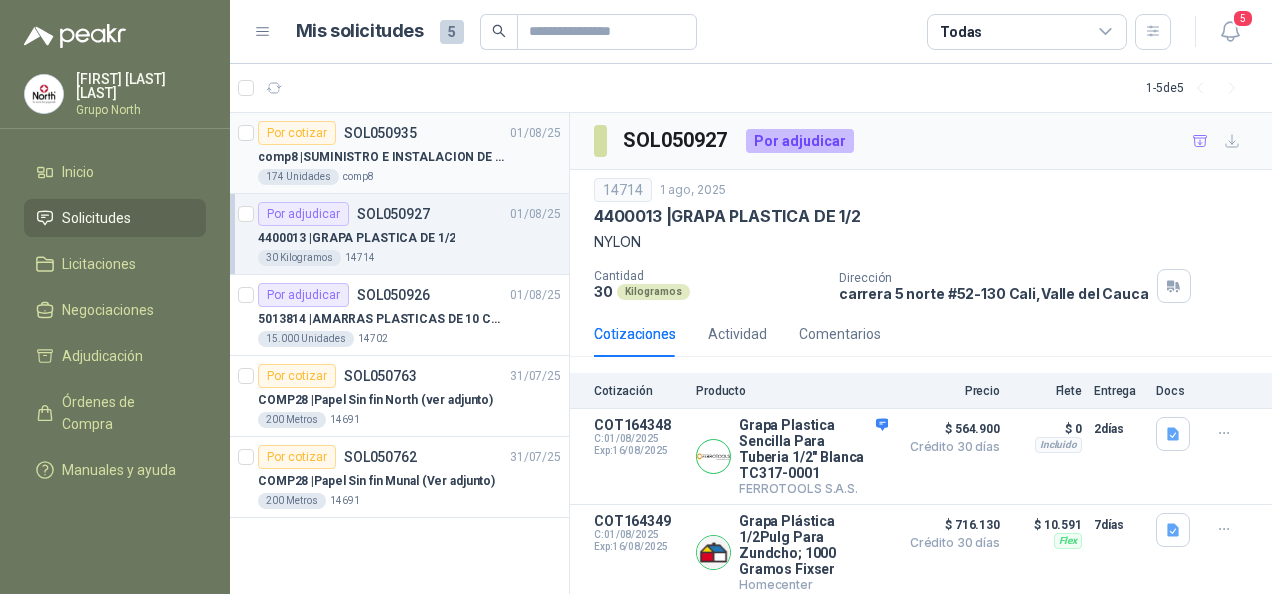 click on "comp8 |  SUMINISTRO E INSTALACION DE LINEAS DE VIDA" at bounding box center (382, 157) 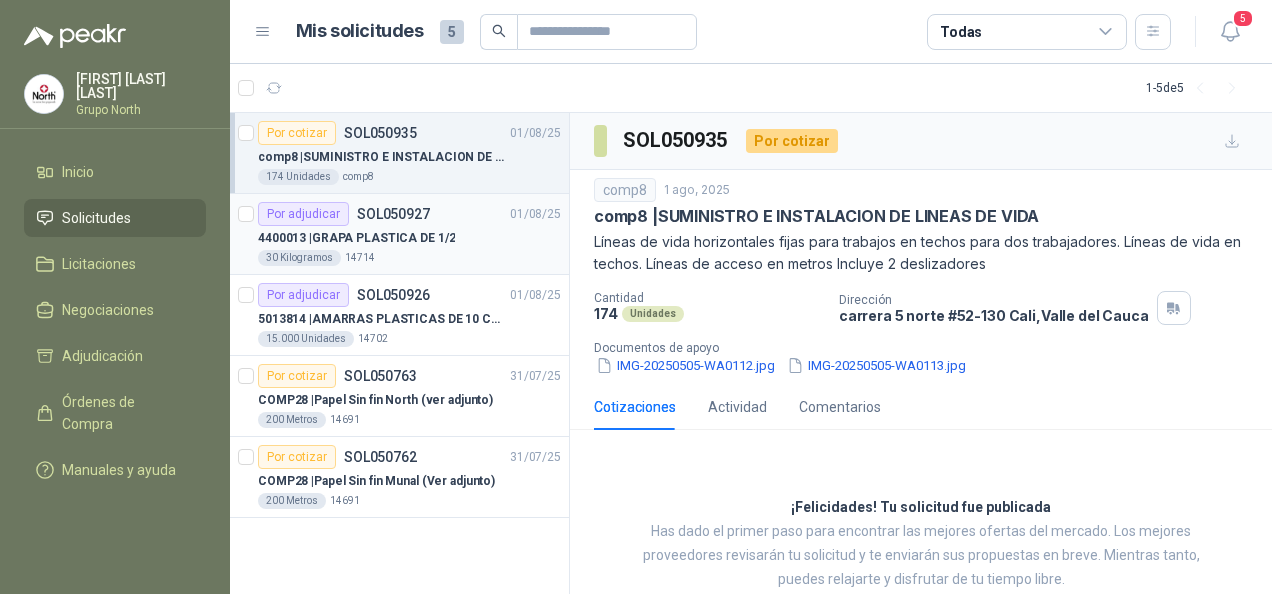 click on "4400013 |  GRAPA PLASTICA DE 1/2" at bounding box center [409, 238] 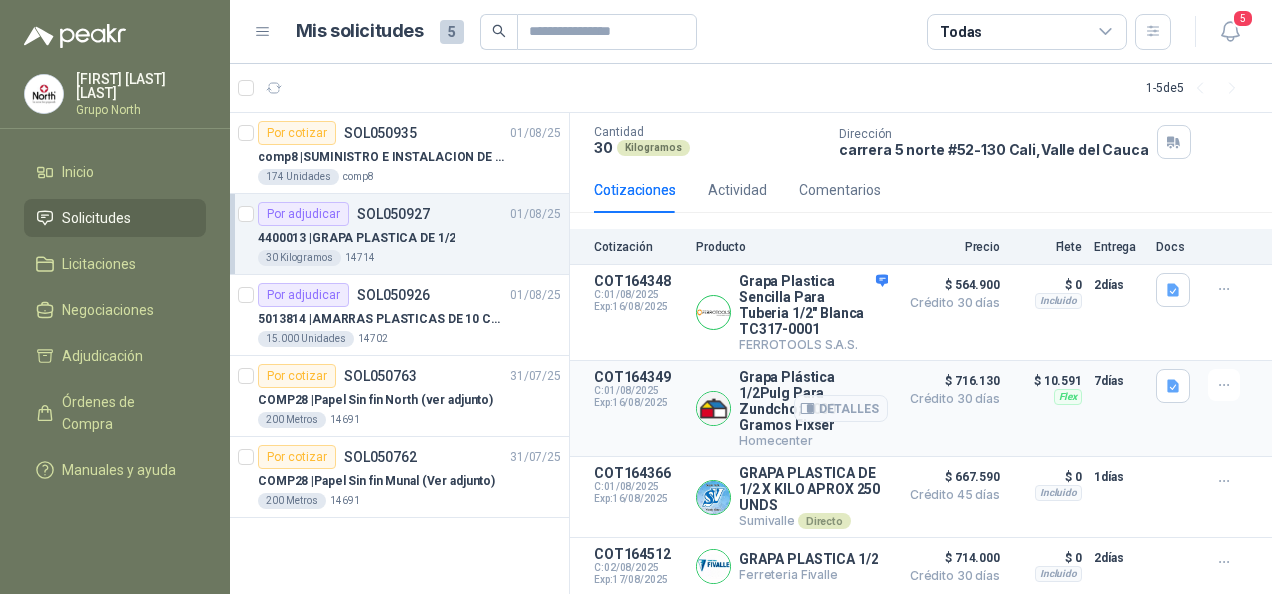 scroll, scrollTop: 171, scrollLeft: 0, axis: vertical 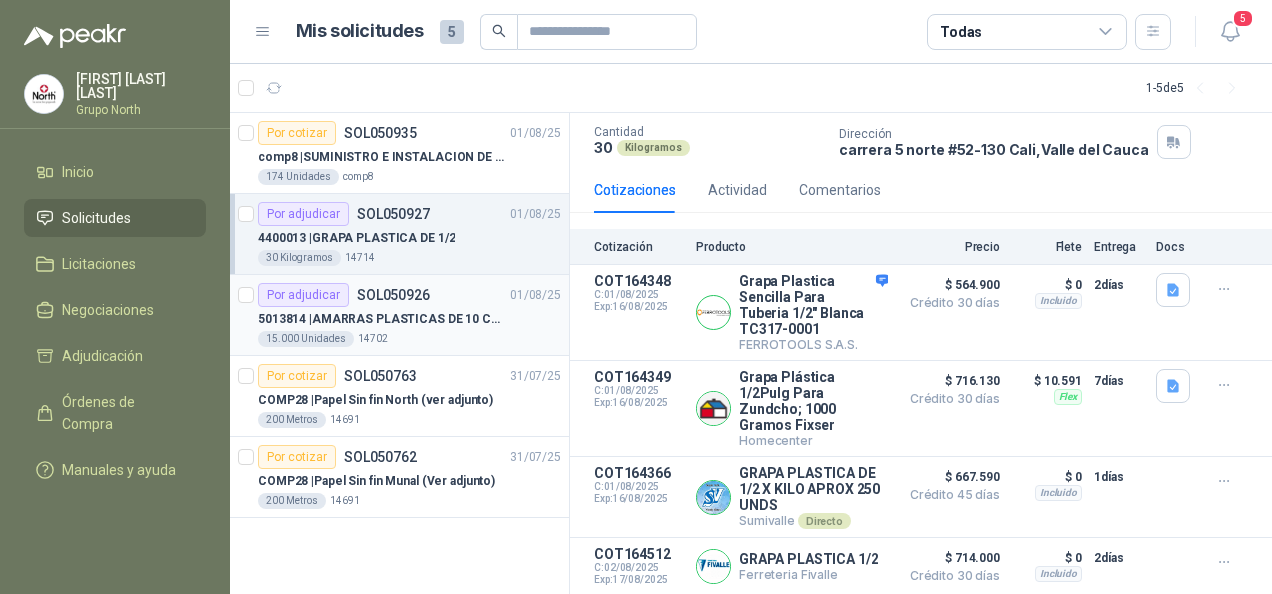 click on "5013814 |  AMARRAS PLASTICAS DE 10 CMS" at bounding box center [382, 319] 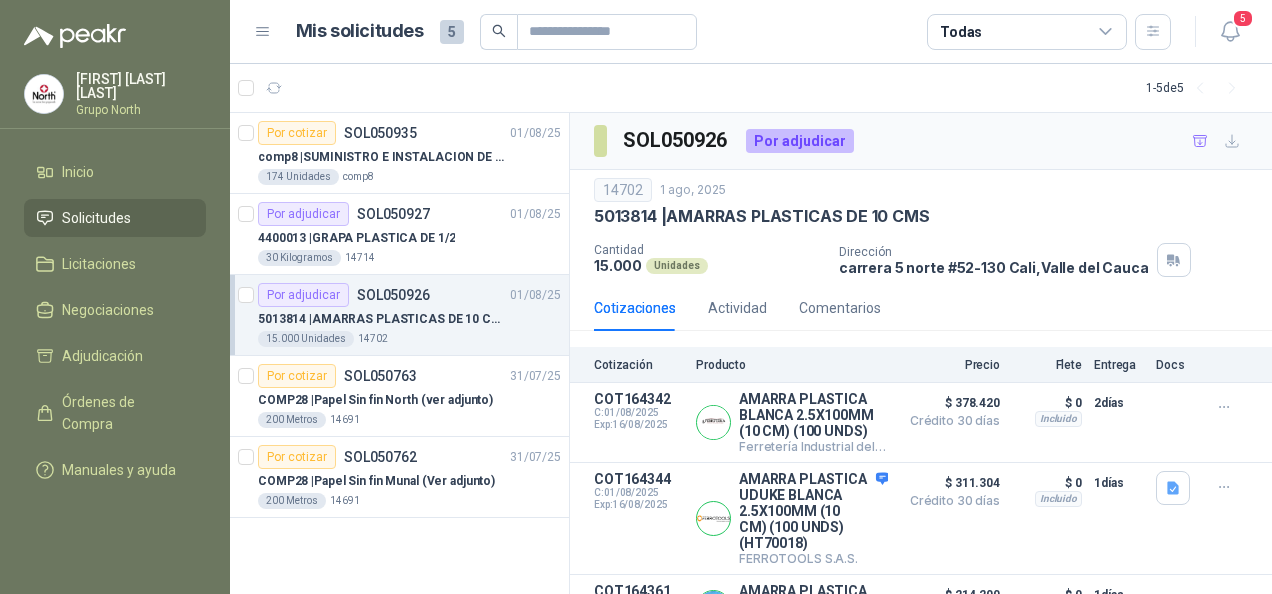 click on "Por cotizar SOL050935 [DATE]   comp8 |  SUMINISTRO E INSTALACION DE LINEAS DE VIDA 174   Unidades comp8 Por adjudicar SOL050927 [DATE]   4400013 |  GRAPA PLASTICA DE 1/2 30   Kilogramos 14714 Por adjudicar SOL050926 [DATE]   5013814 |  AMARRAS PLASTICAS DE 10 CMS 15.000   Unidades 14702 Por cotizar SOL050763 [DATE]   COMP28 |  Papel Sin fin North (ver adjunto) 200   Metros 14691 Por cotizar SOL050762 [DATE]   COMP28 |  Papel Sin fin Munal (Ver adjunto) 200   Metros 14691" at bounding box center (400, 354) 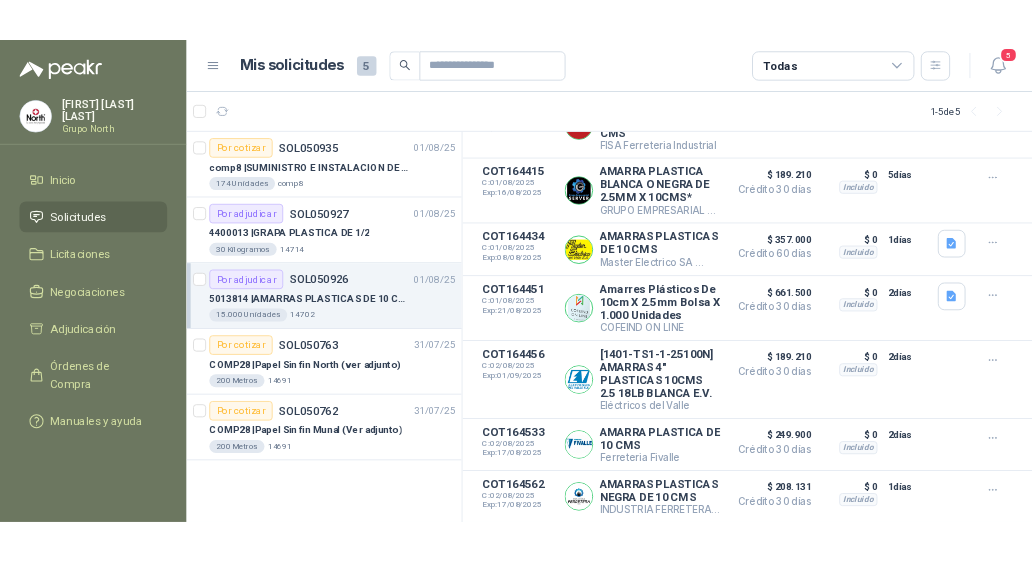 scroll, scrollTop: 814, scrollLeft: 0, axis: vertical 